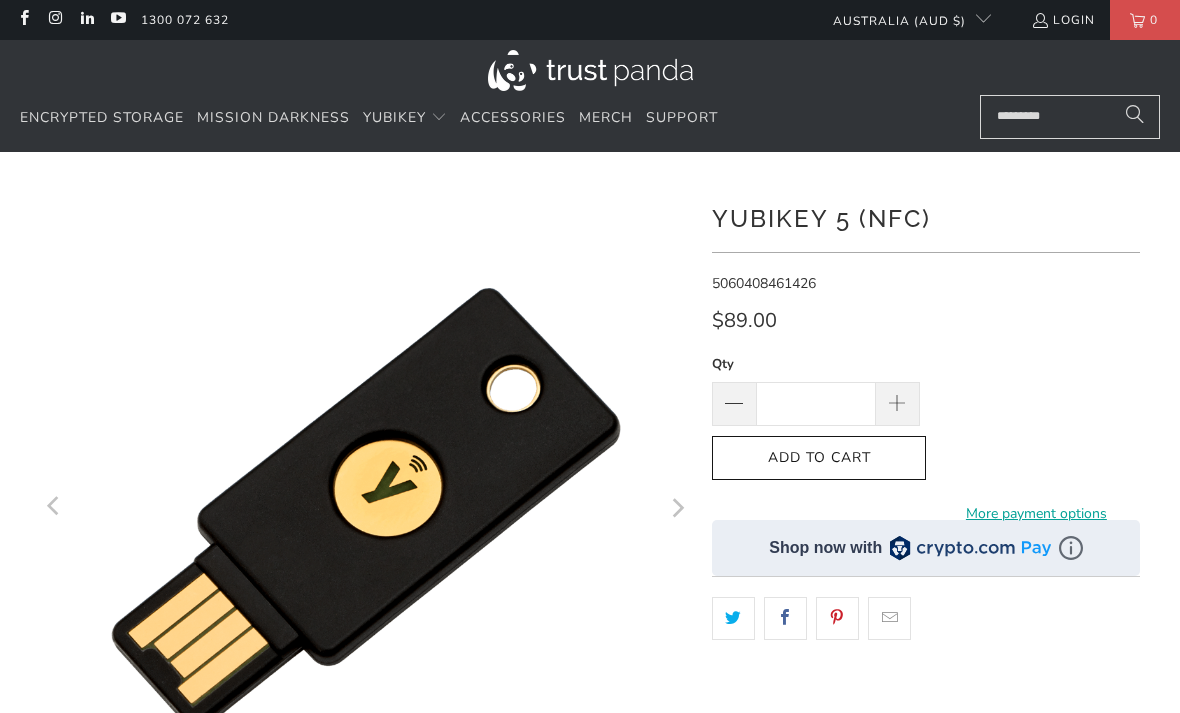 scroll, scrollTop: 0, scrollLeft: 0, axis: both 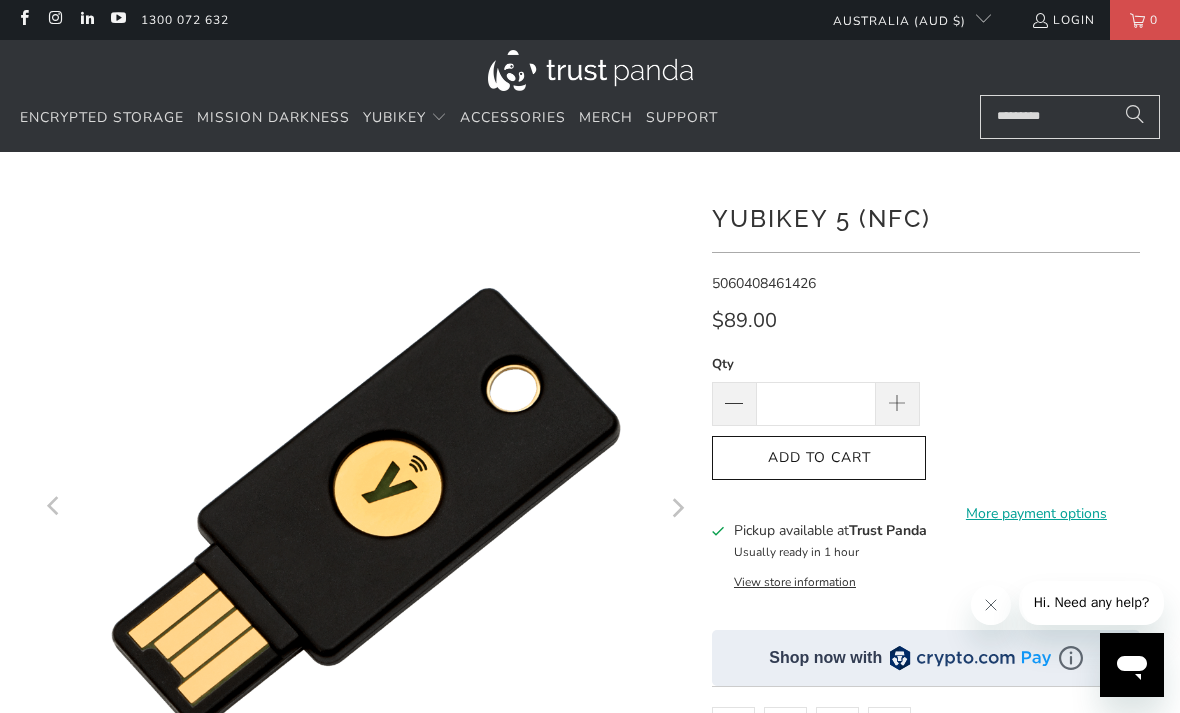 click on "Add to Cart" 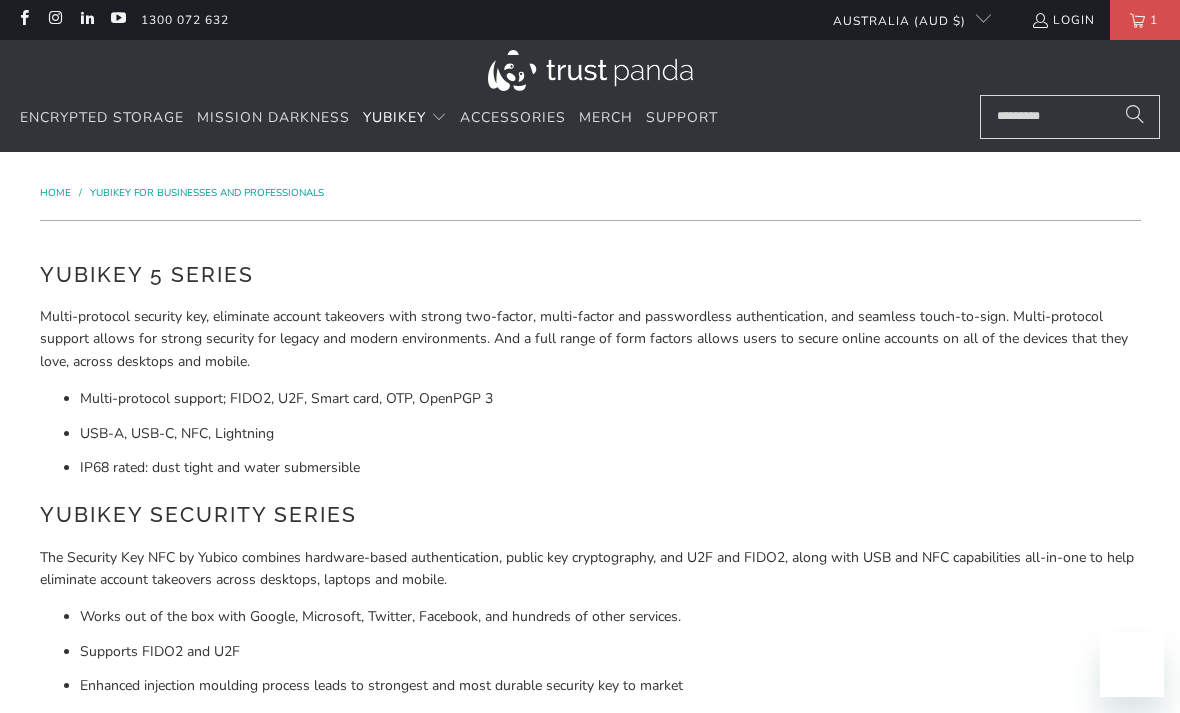 scroll, scrollTop: 0, scrollLeft: 0, axis: both 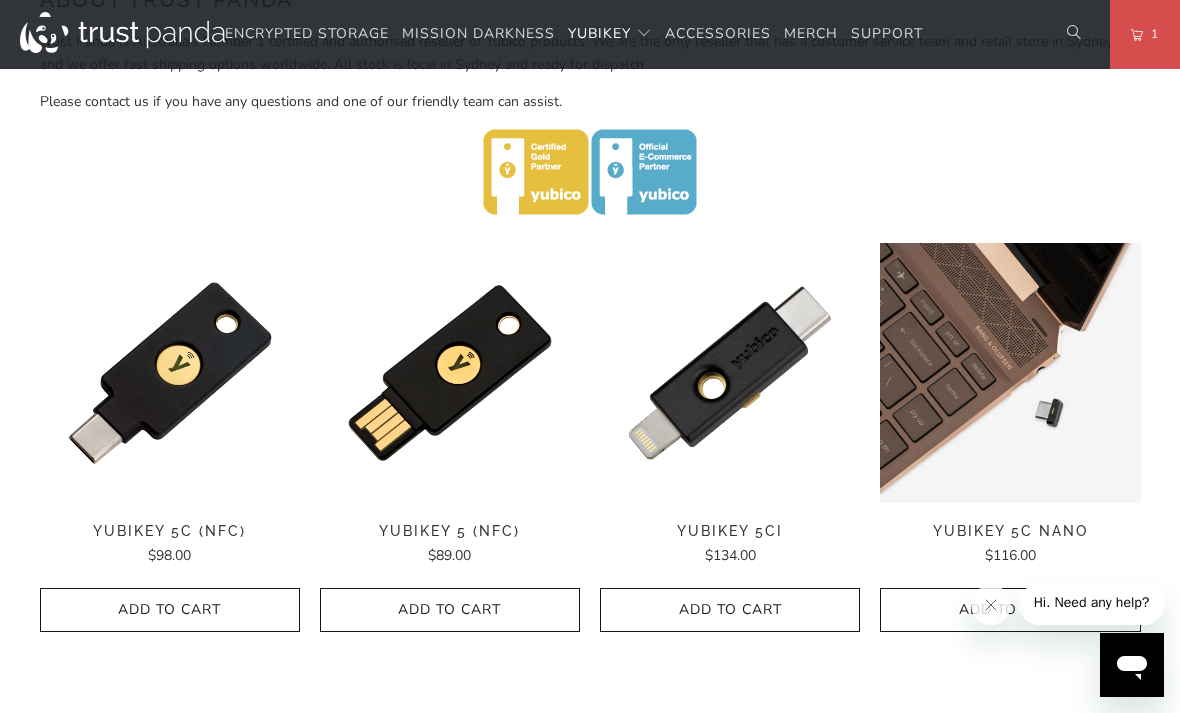 click at bounding box center (1010, 373) 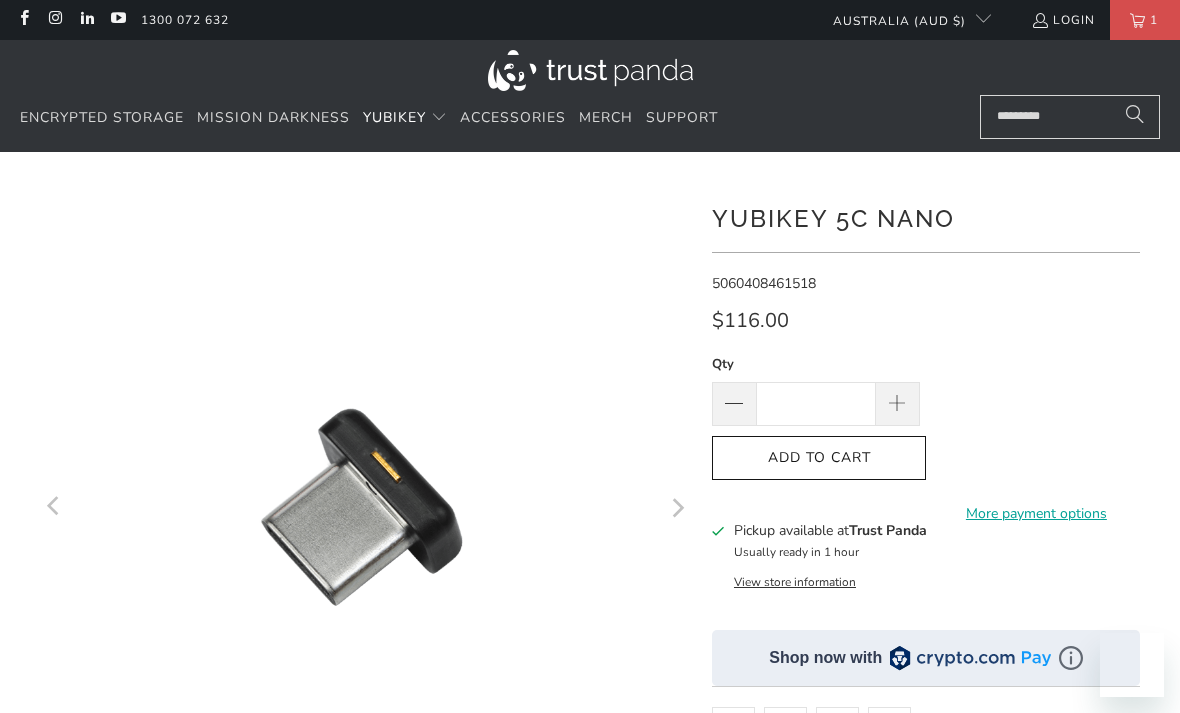 scroll, scrollTop: 0, scrollLeft: 0, axis: both 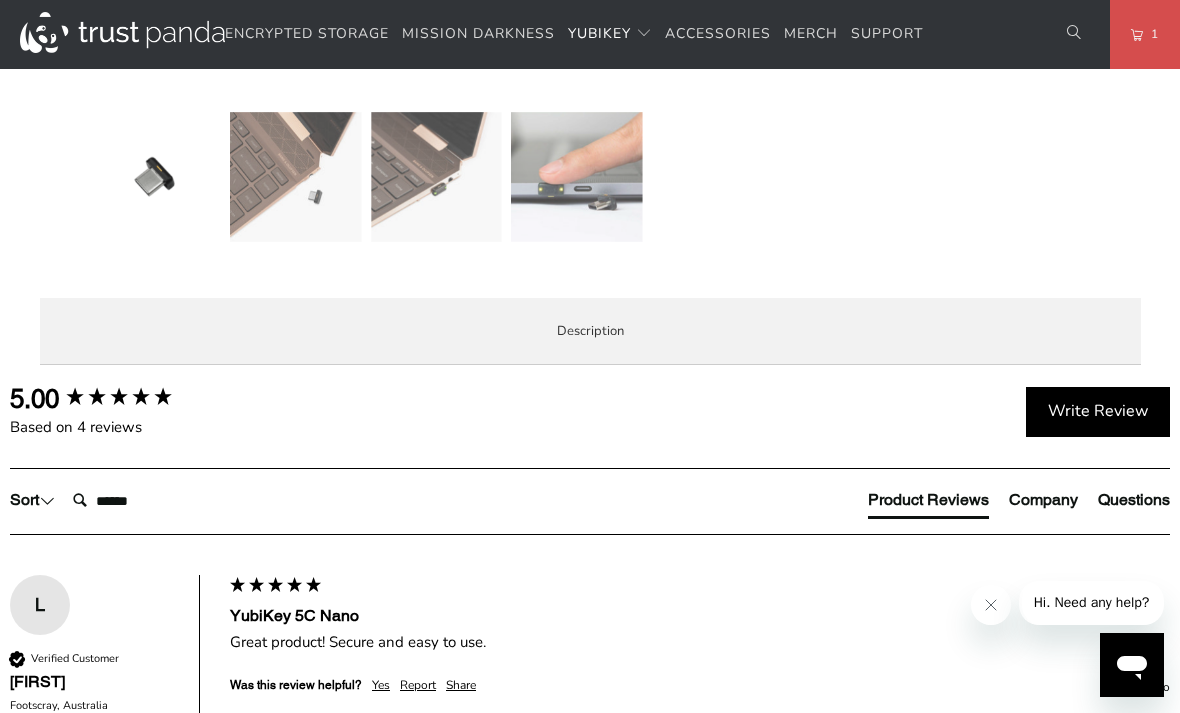 click on "Specifications" at bounding box center (0, 0) 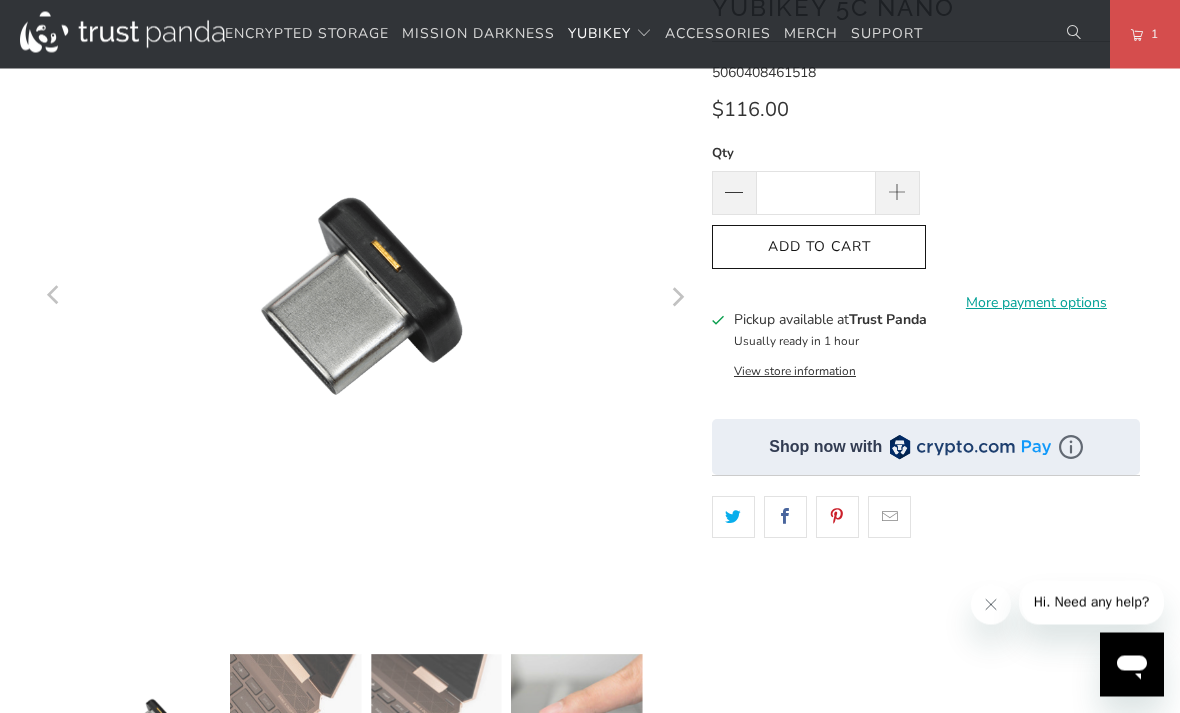 scroll, scrollTop: 128, scrollLeft: 0, axis: vertical 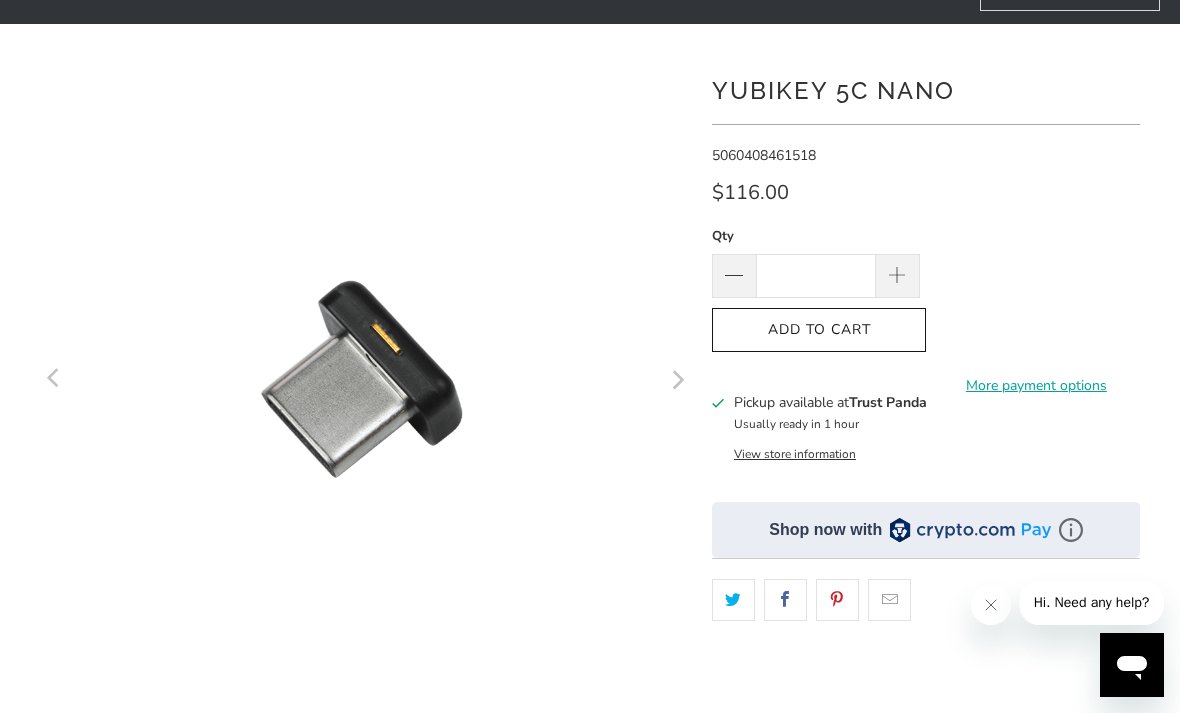 click 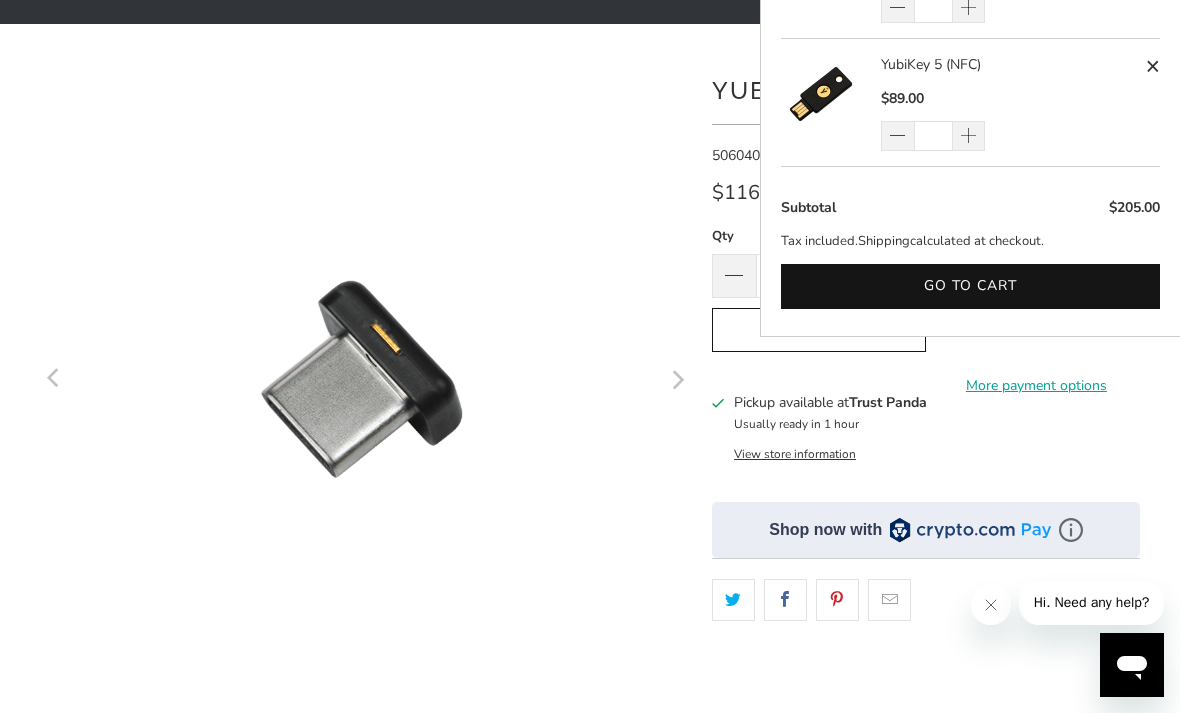 click at bounding box center (1071, 530) 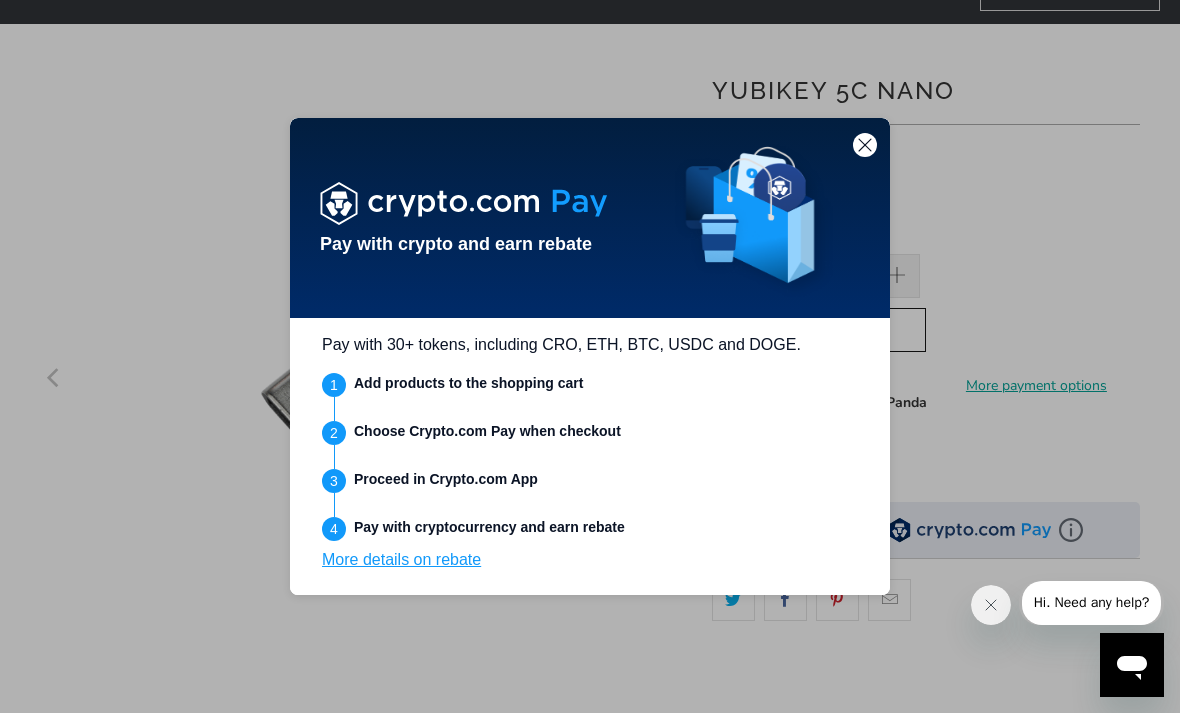 click at bounding box center (865, 145) 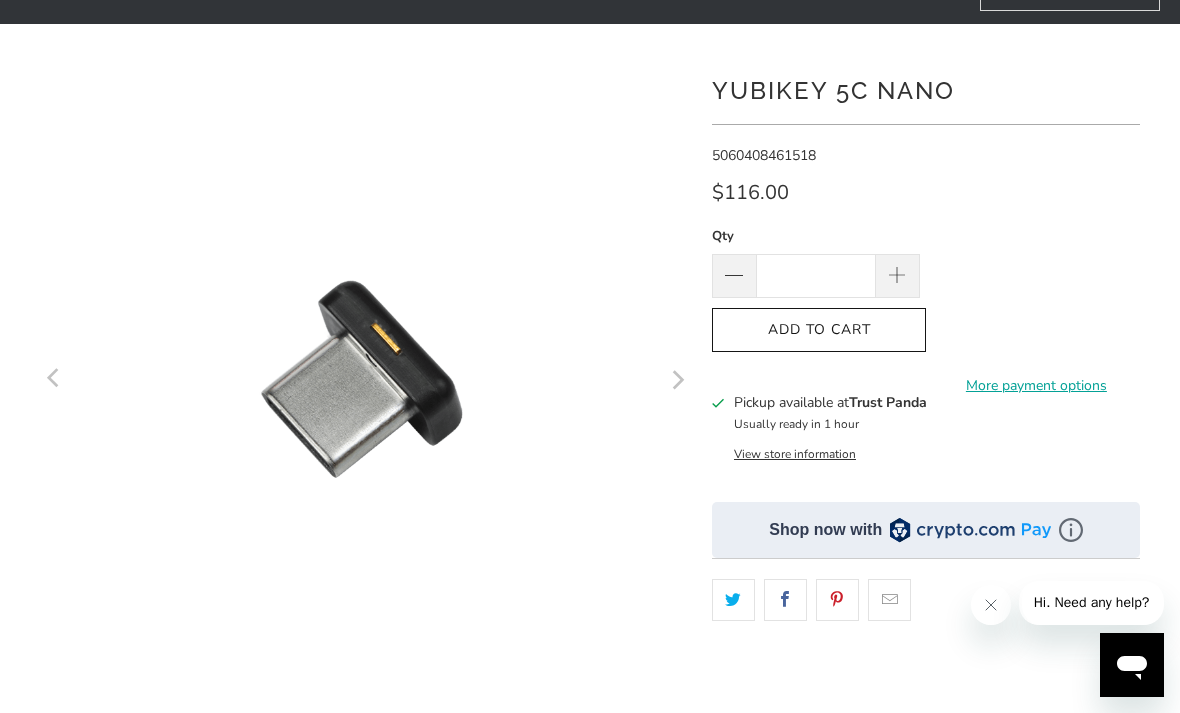 click on "Add to Cart" 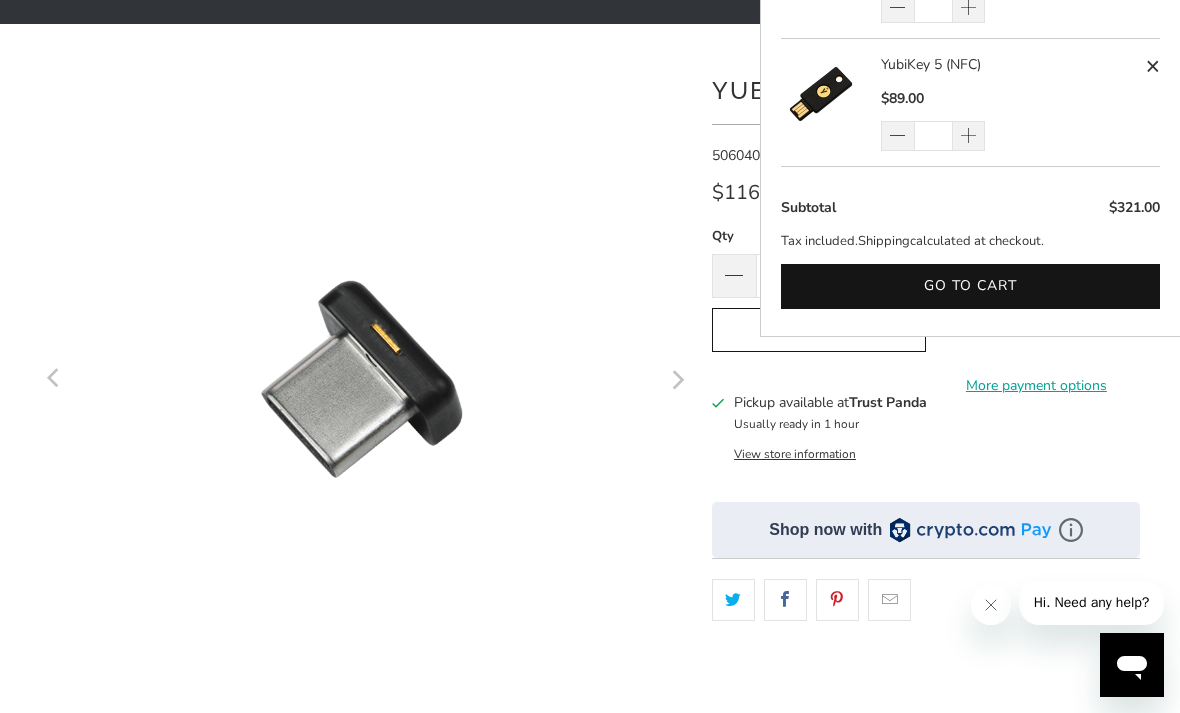 click at bounding box center [1152, 66] 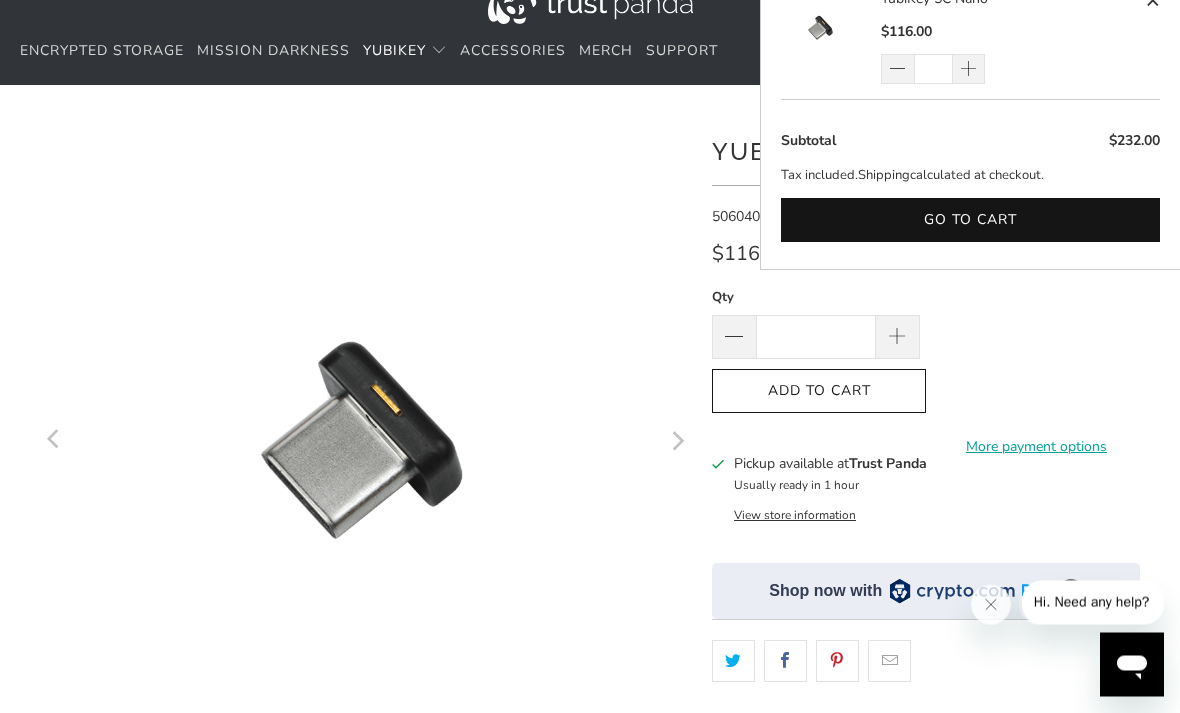scroll, scrollTop: 0, scrollLeft: 0, axis: both 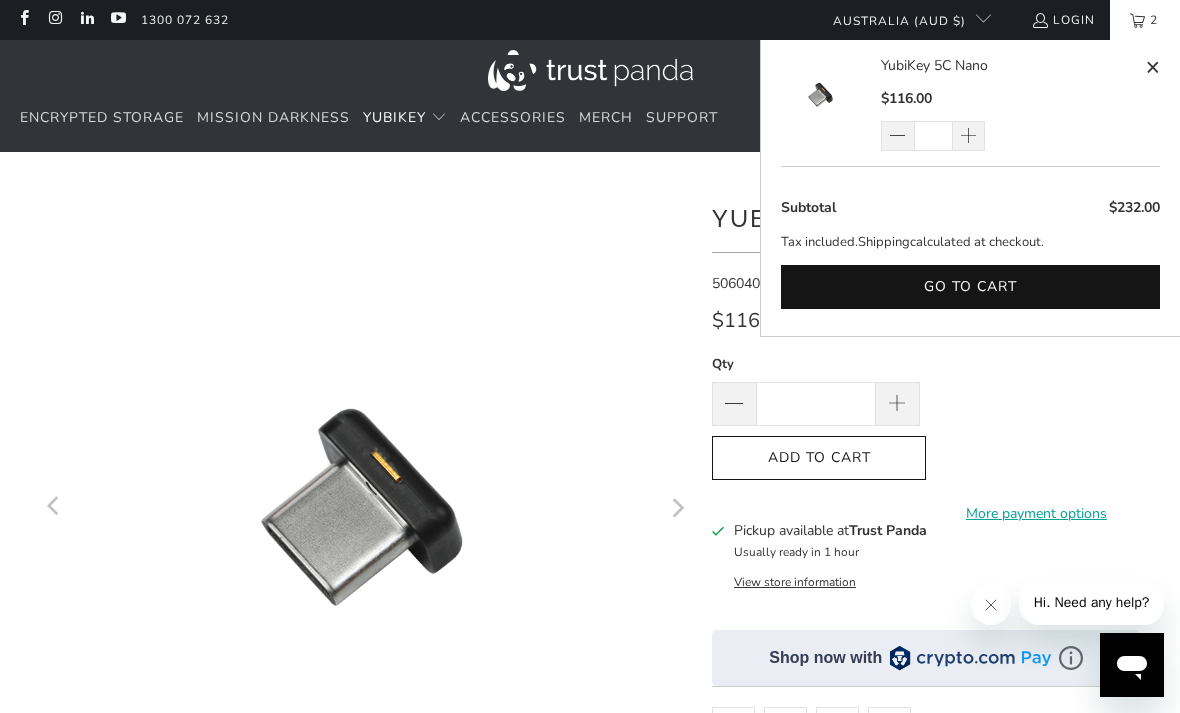 click at bounding box center [1152, 67] 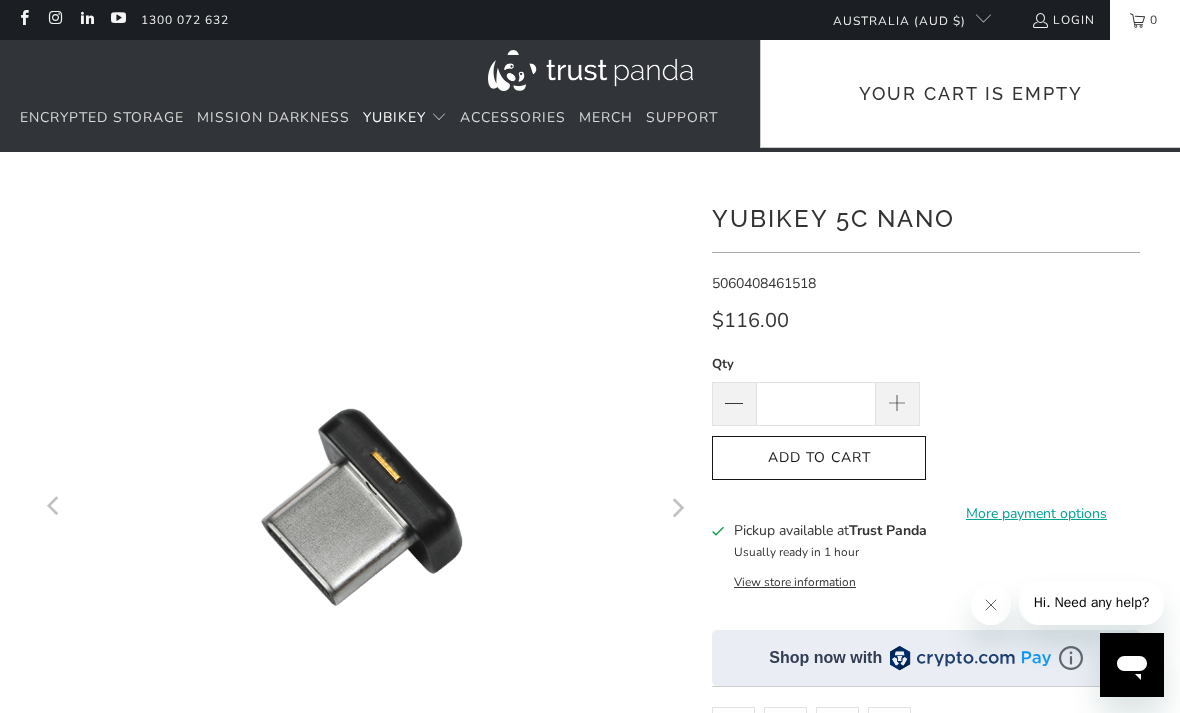 click on "Add to Cart" 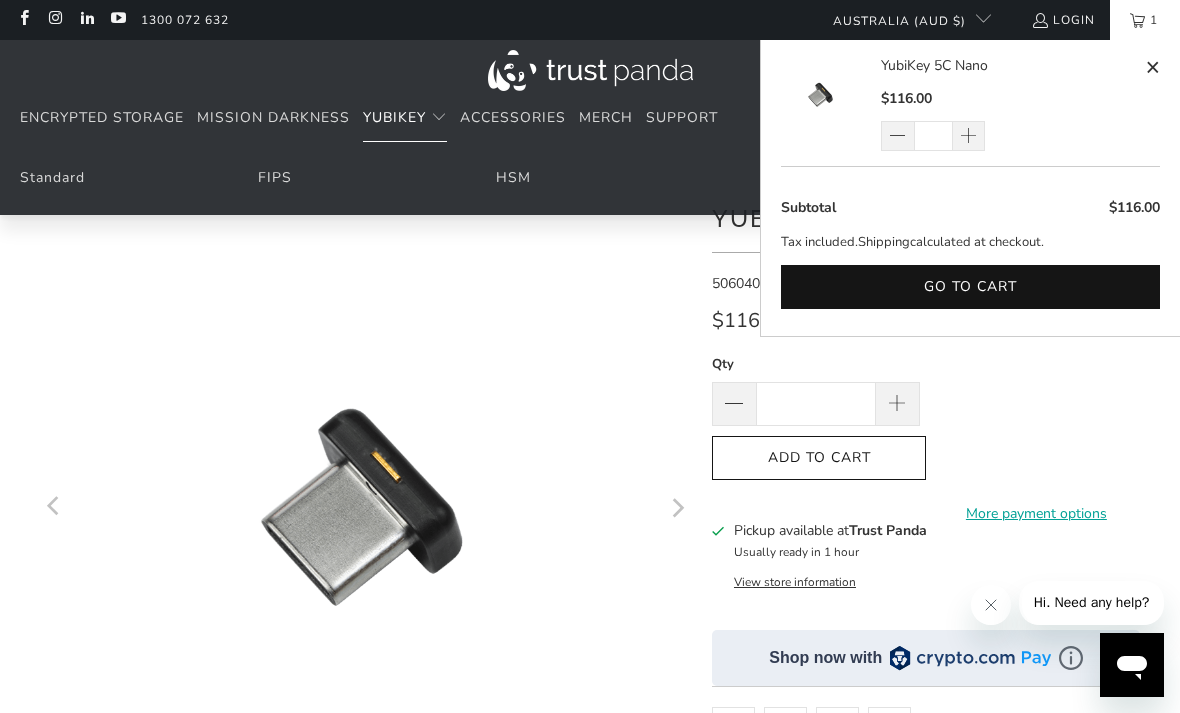 click on "Standard" at bounding box center [52, 177] 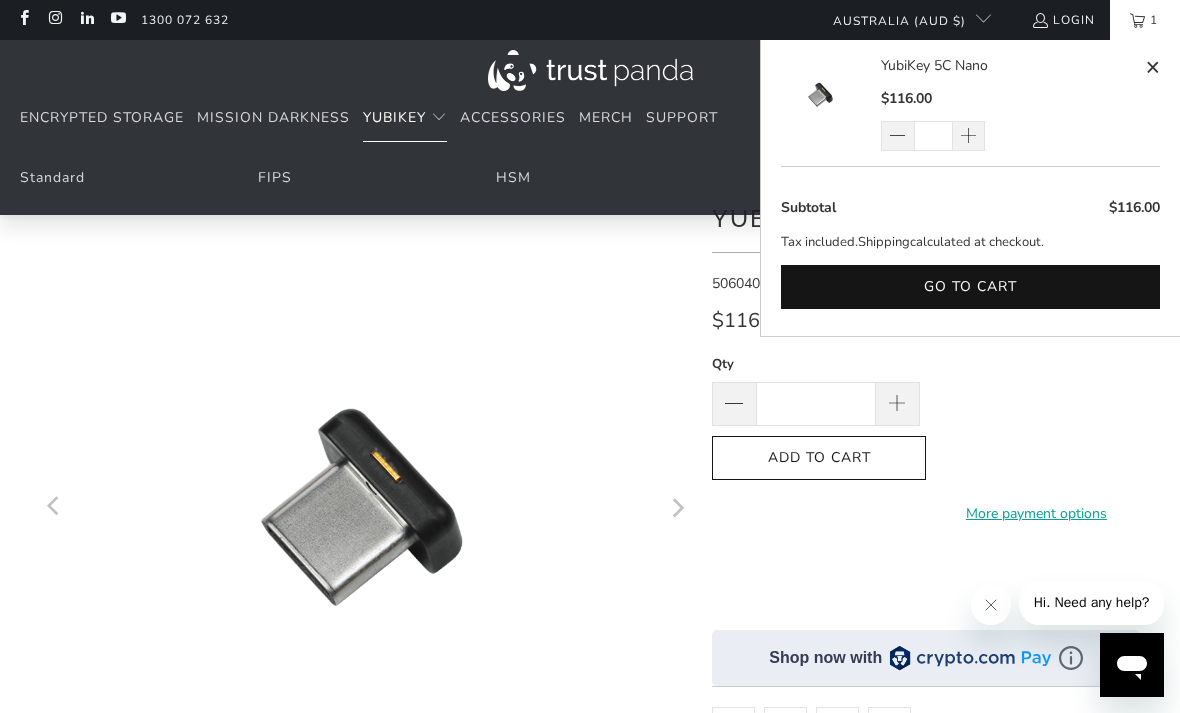 scroll, scrollTop: 128, scrollLeft: 0, axis: vertical 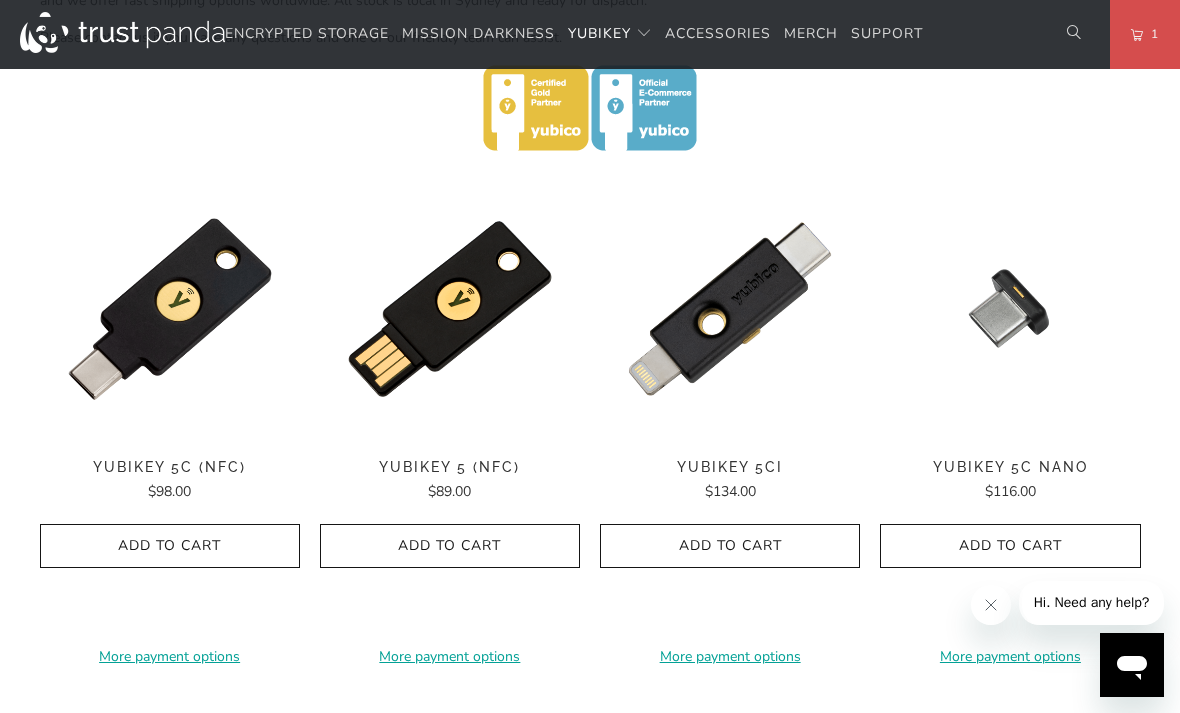click on "YubiKey 5 (NFC)" at bounding box center (450, 467) 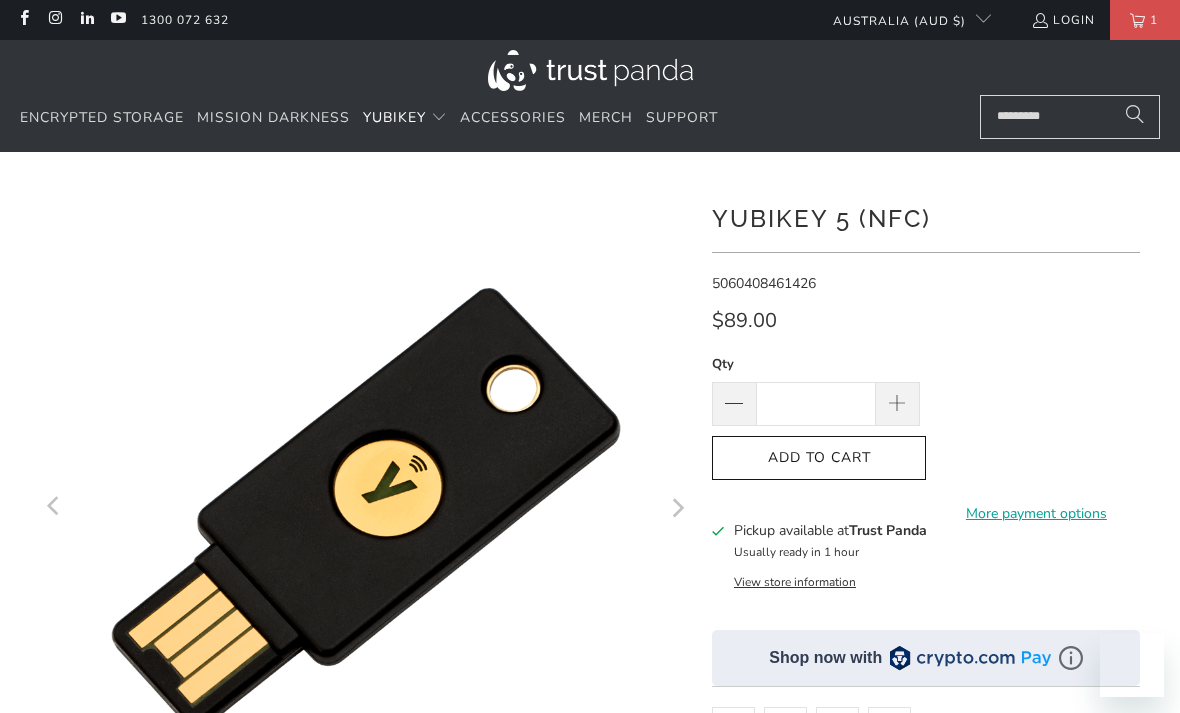 scroll, scrollTop: 0, scrollLeft: 0, axis: both 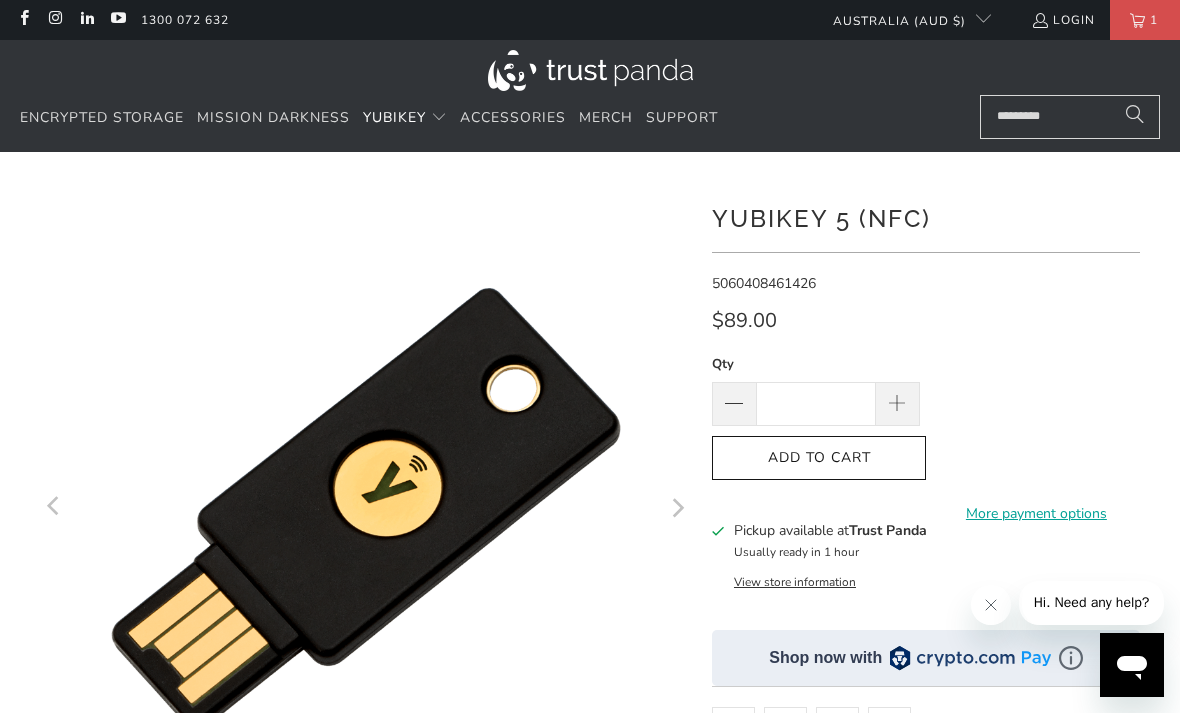 click on "Add to Cart" 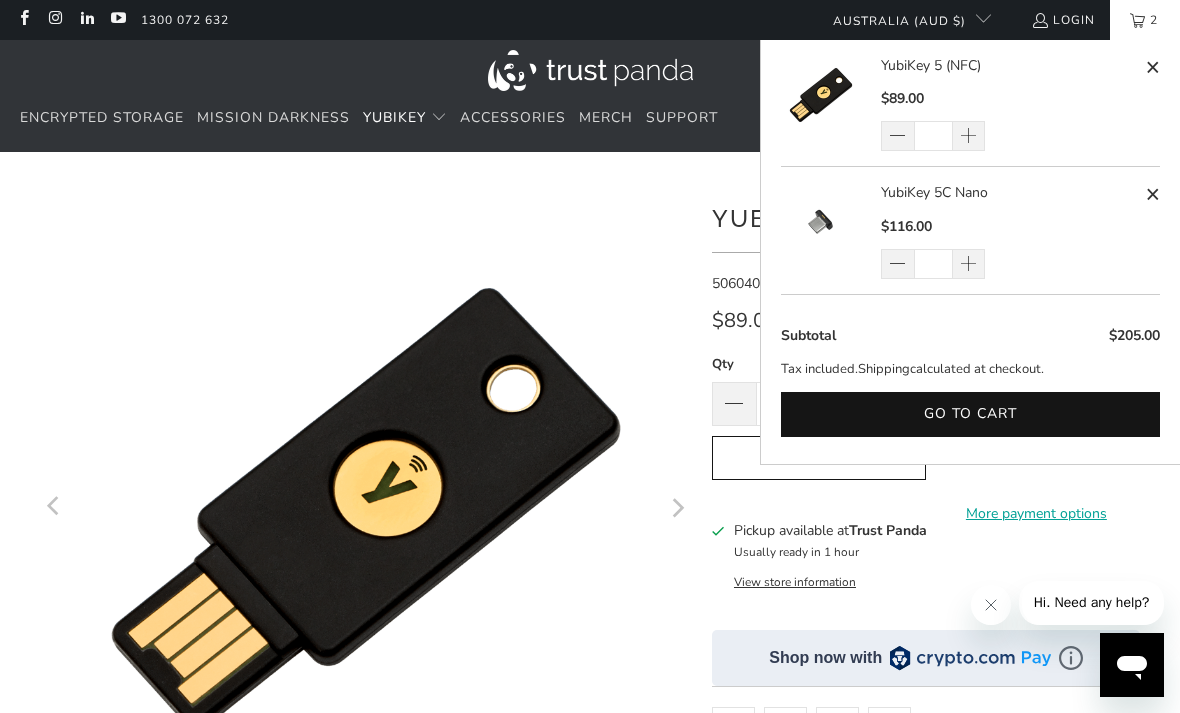 click on "2" at bounding box center (1154, 20) 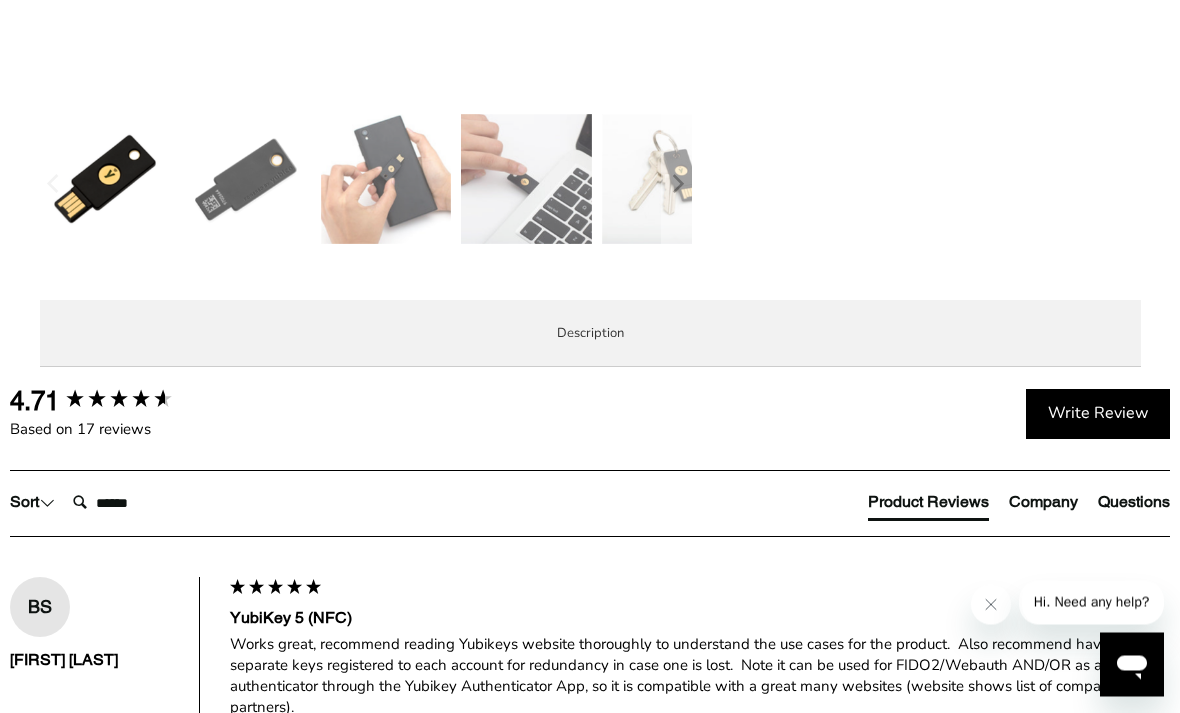 scroll, scrollTop: 749, scrollLeft: 0, axis: vertical 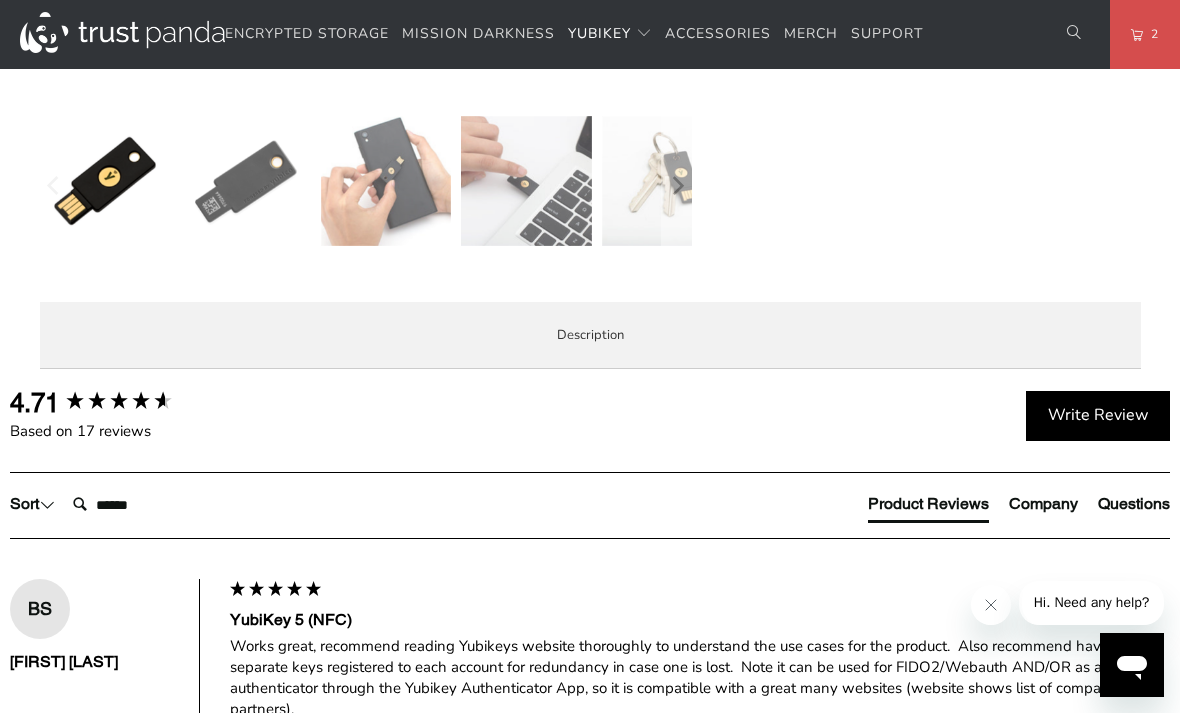 click on "Specifications" at bounding box center (0, 0) 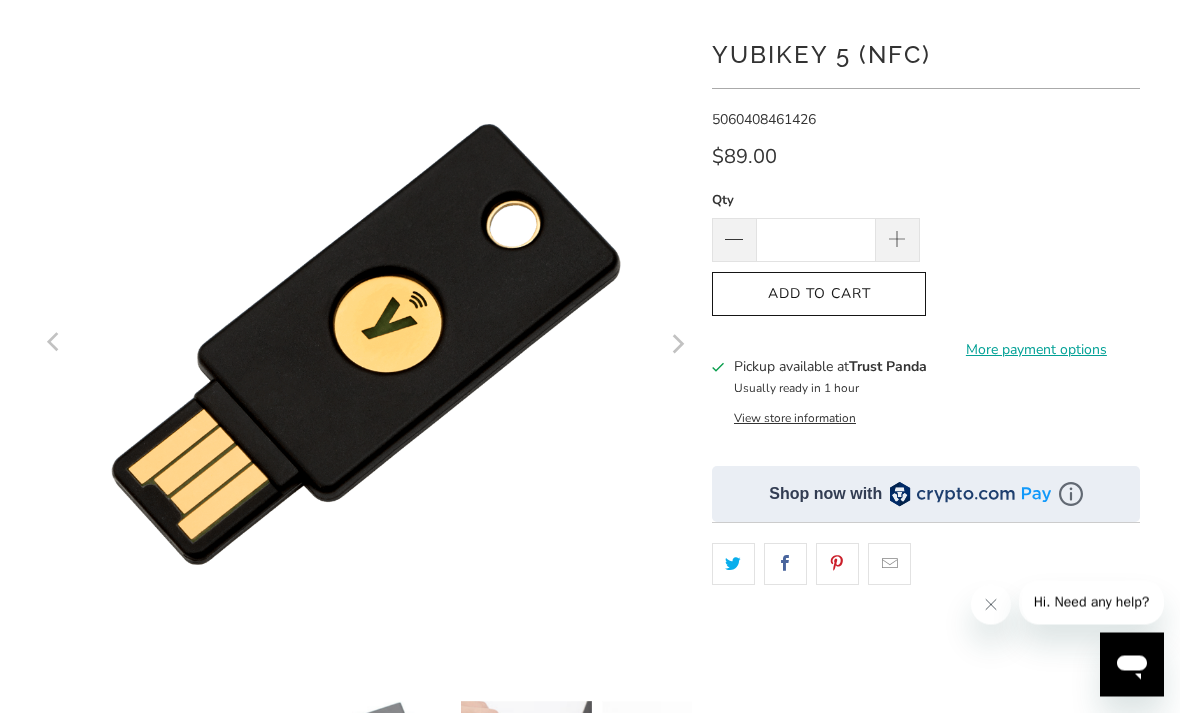 scroll, scrollTop: 0, scrollLeft: 0, axis: both 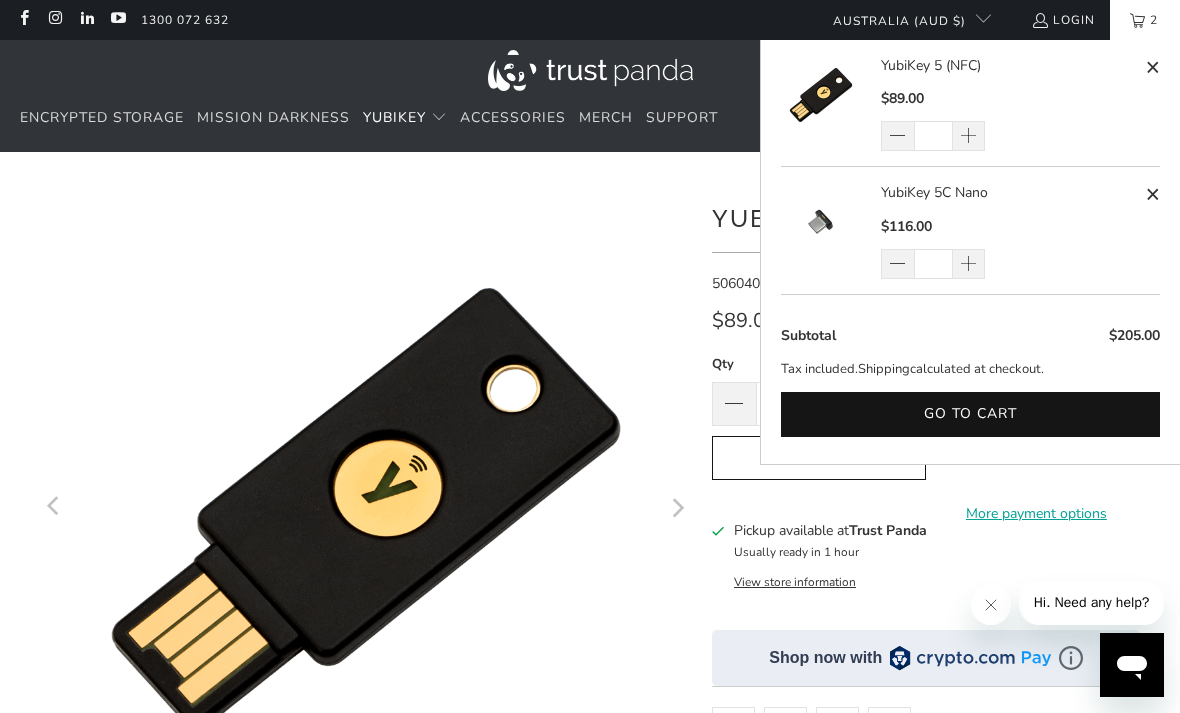 click at bounding box center (1152, 67) 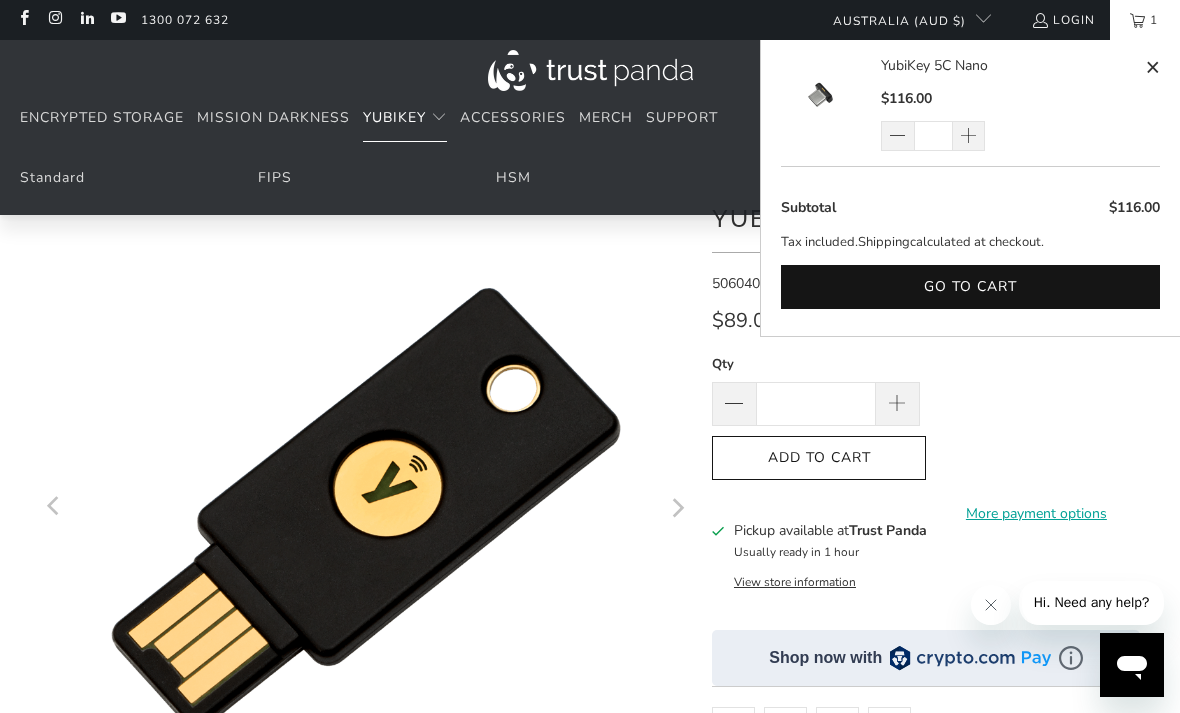 click on "YubiKey 5C Nano" at bounding box center (1010, 66) 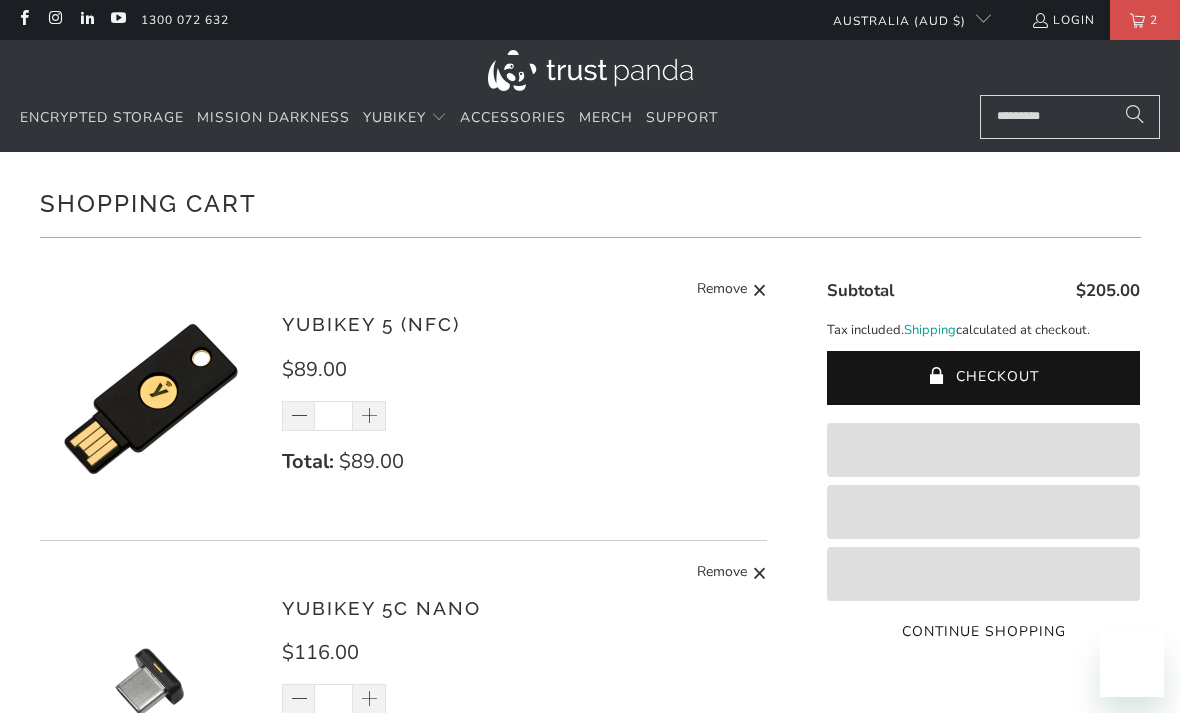 scroll, scrollTop: 0, scrollLeft: 0, axis: both 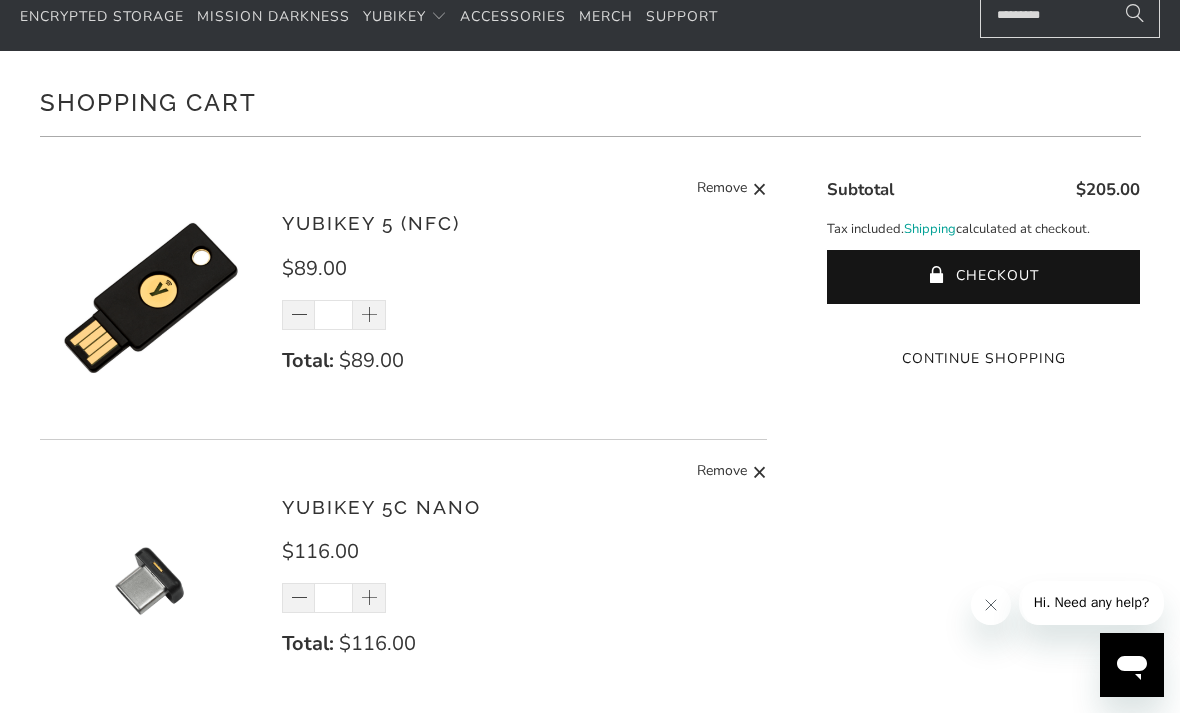 click on "Checkout" at bounding box center [984, 277] 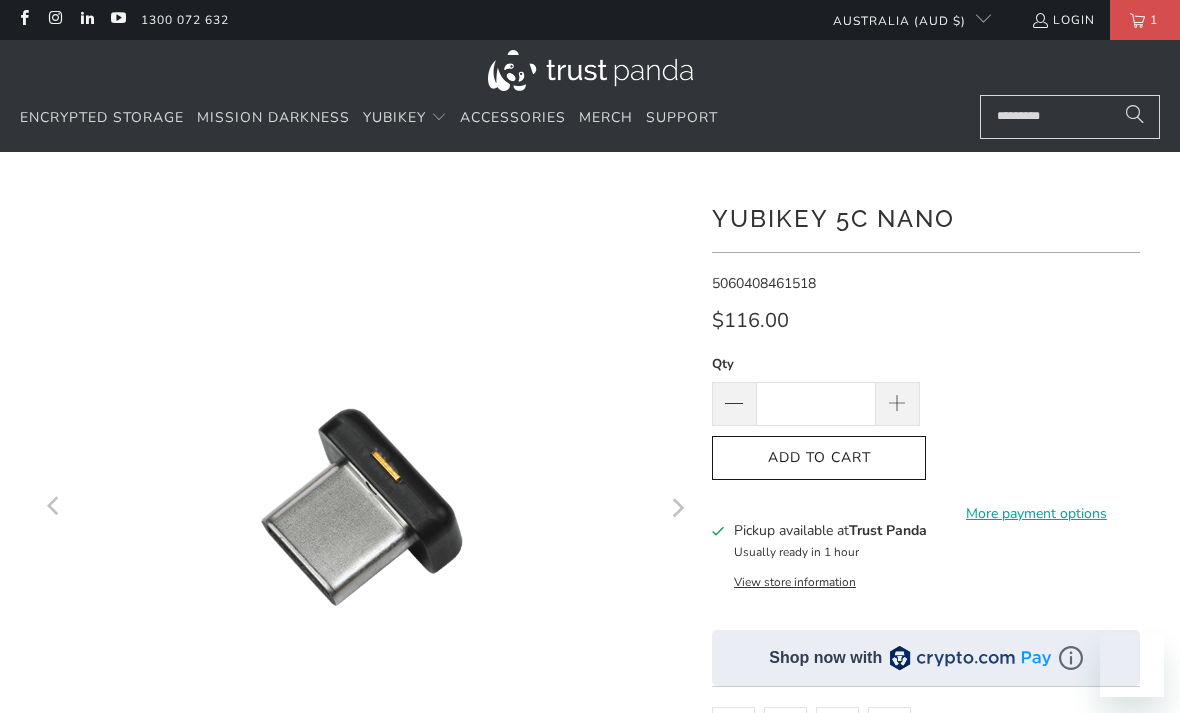 scroll, scrollTop: 0, scrollLeft: 0, axis: both 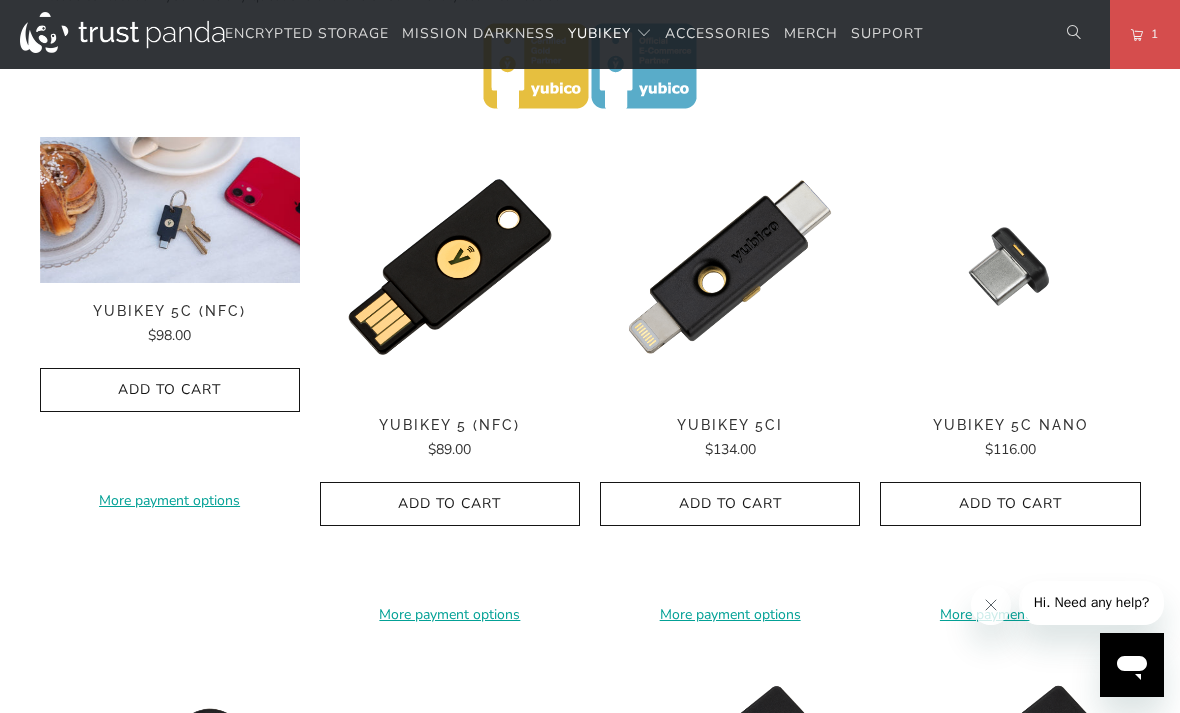 click at bounding box center (170, 210) 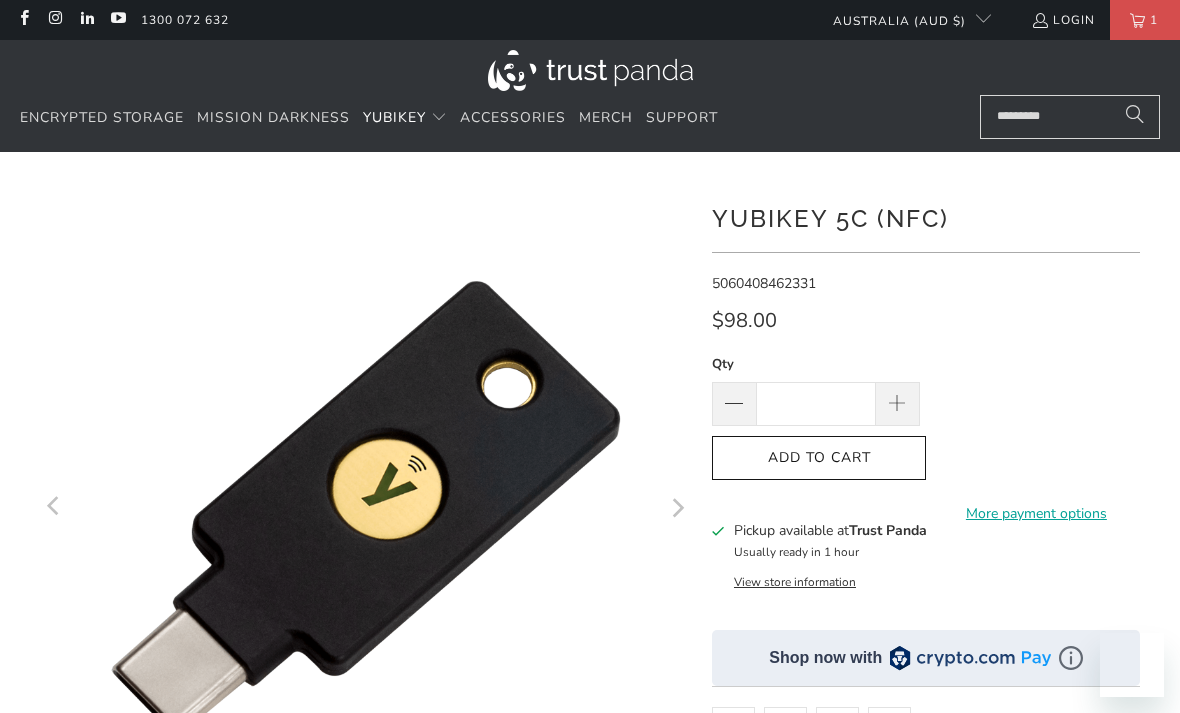 scroll, scrollTop: 0, scrollLeft: 0, axis: both 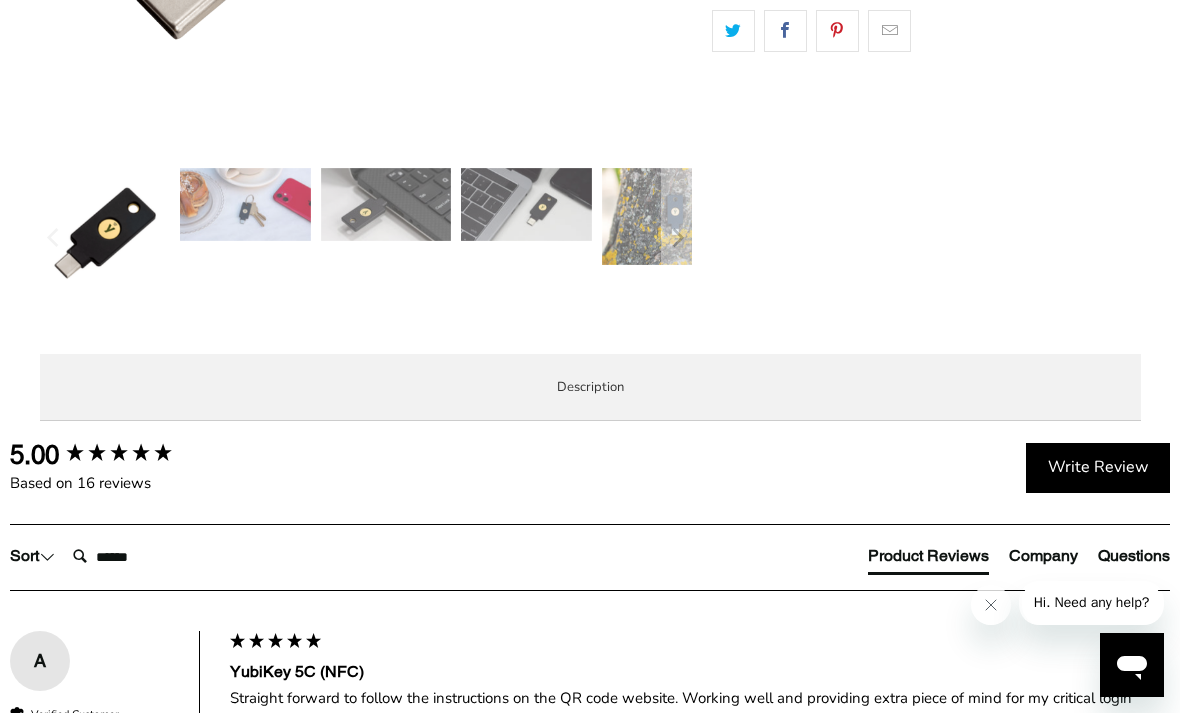 click on "Specifications" at bounding box center (0, 0) 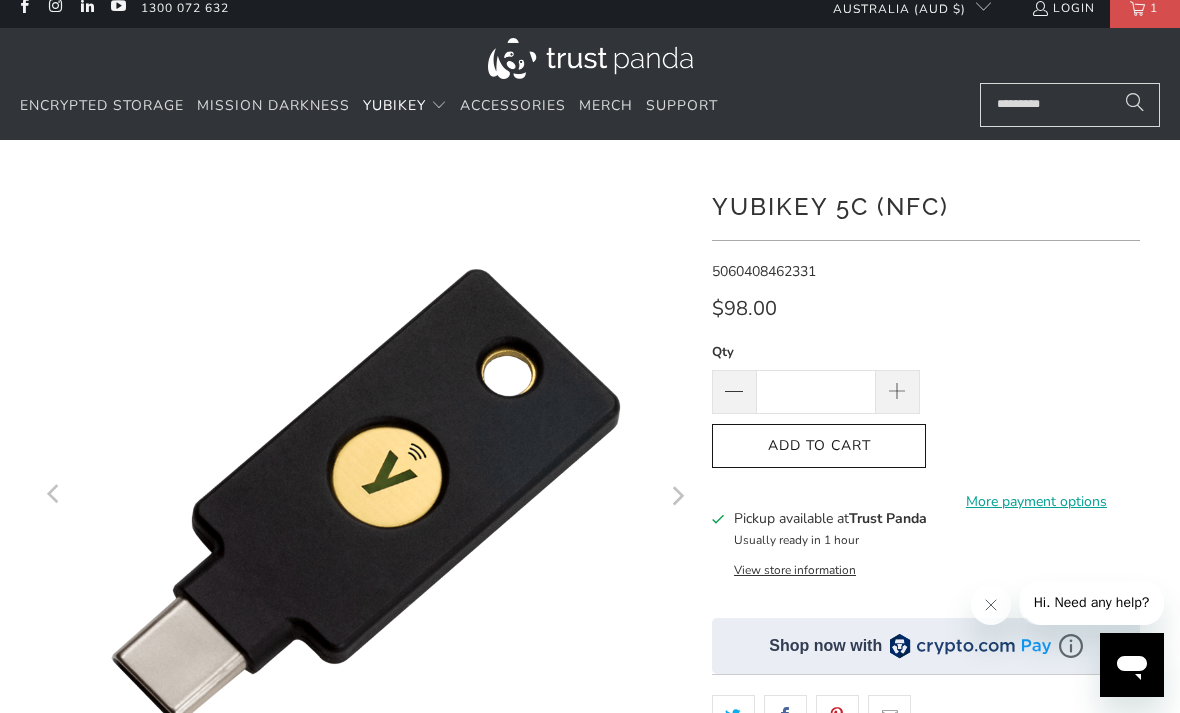scroll, scrollTop: 23, scrollLeft: 0, axis: vertical 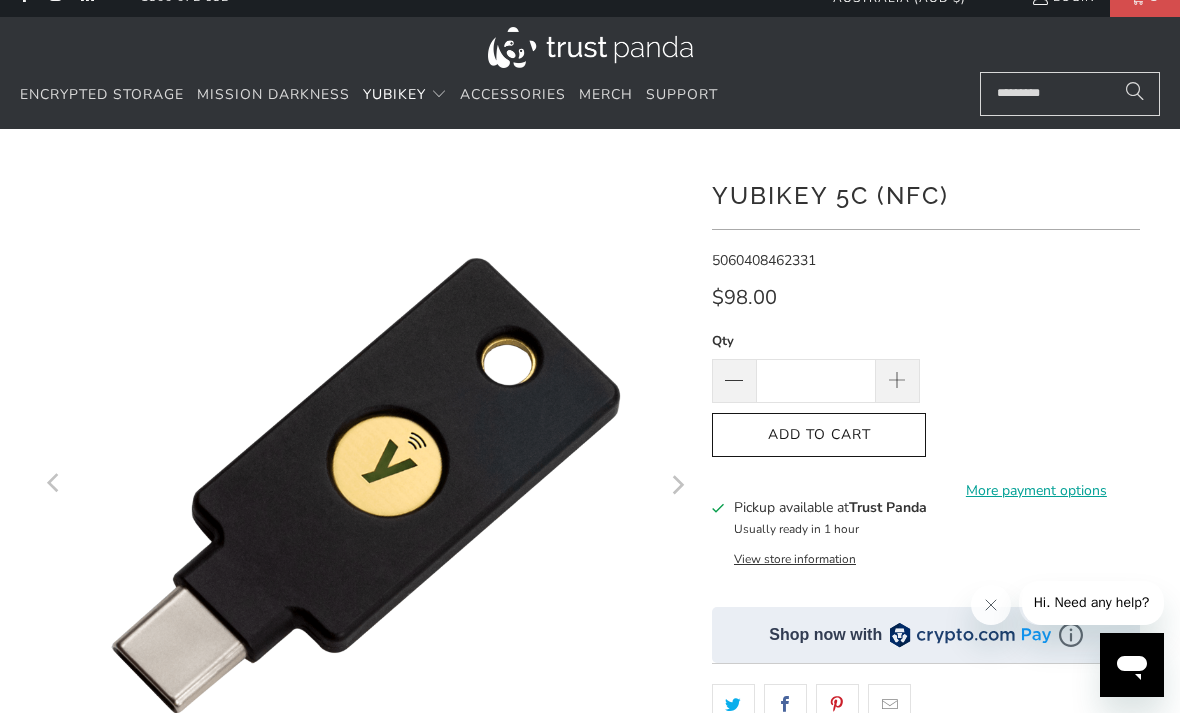 click 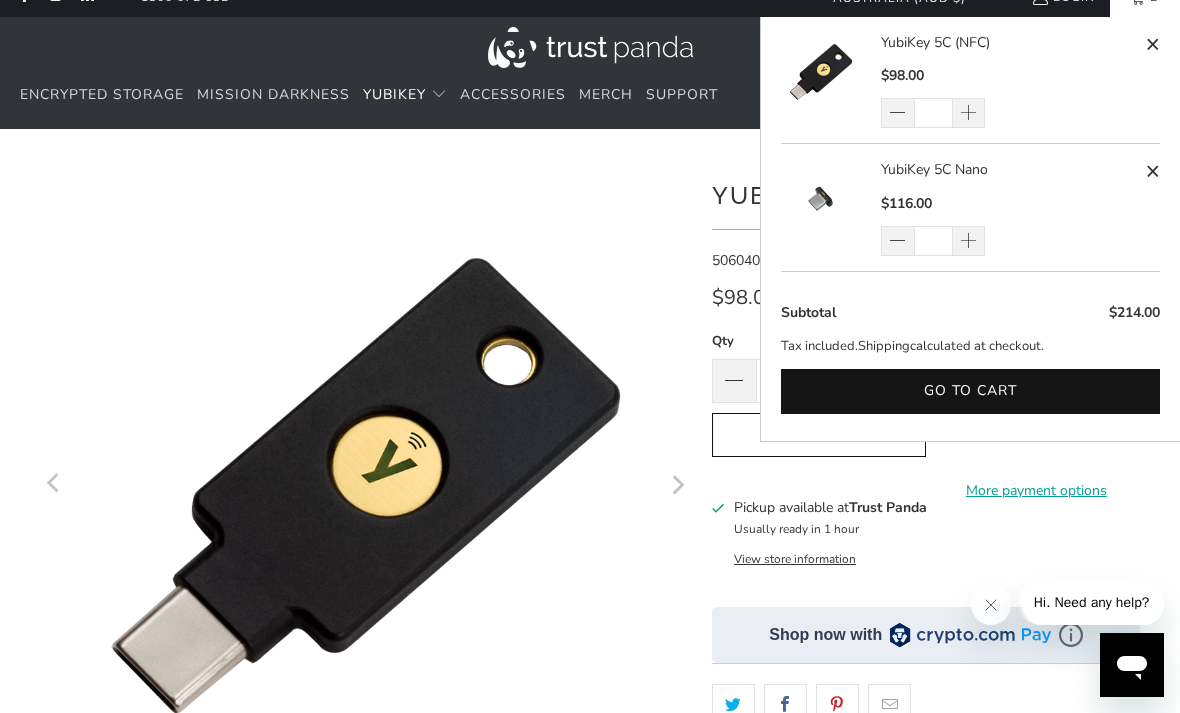 click on "Go to cart" at bounding box center (970, 391) 